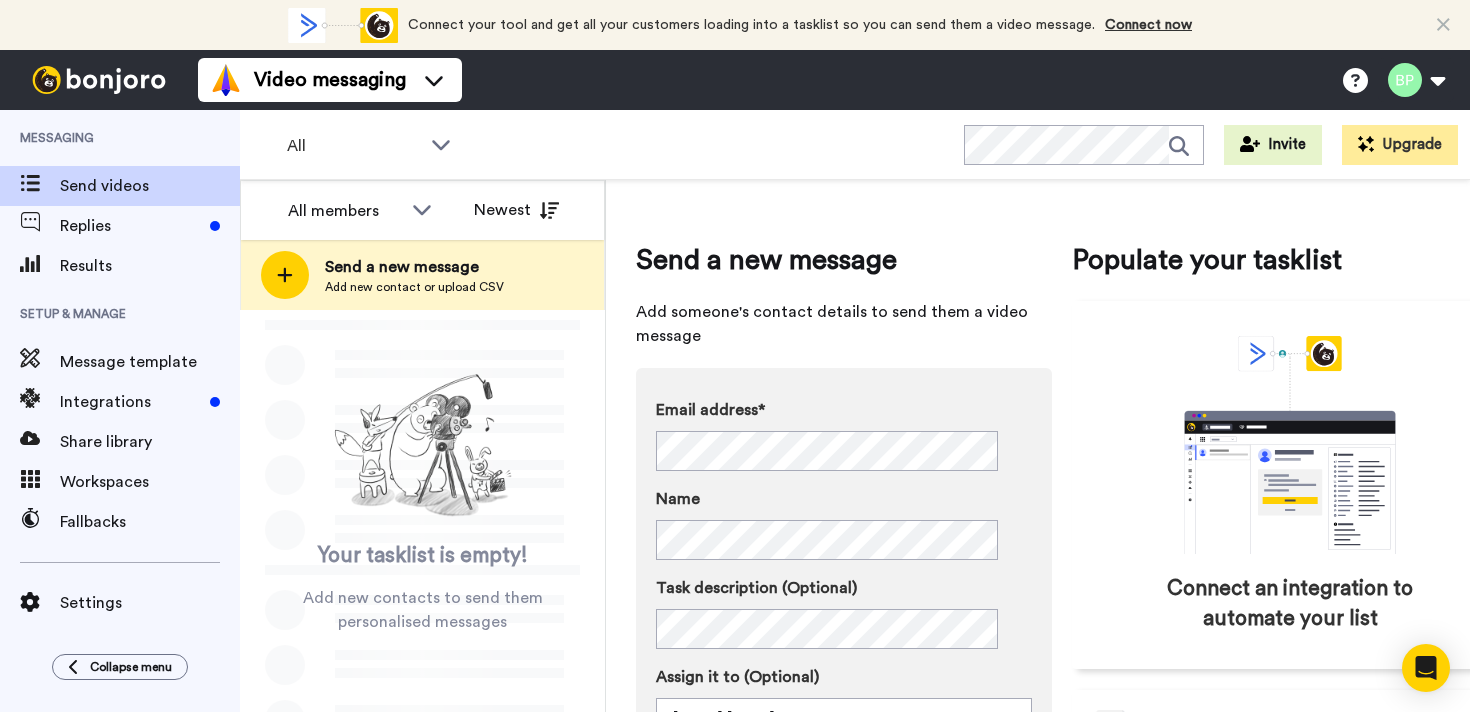 scroll, scrollTop: 0, scrollLeft: 0, axis: both 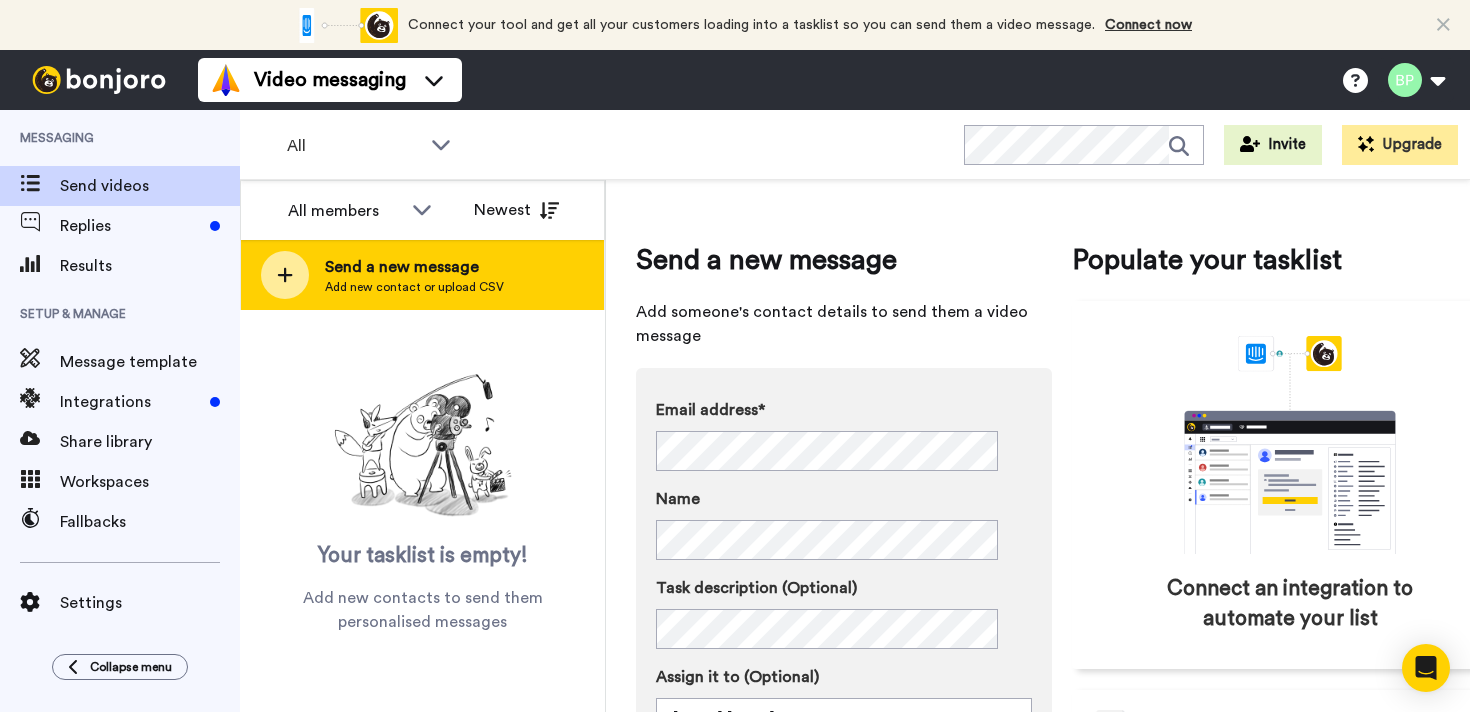 click on "Add new contact or upload CSV" at bounding box center (414, 287) 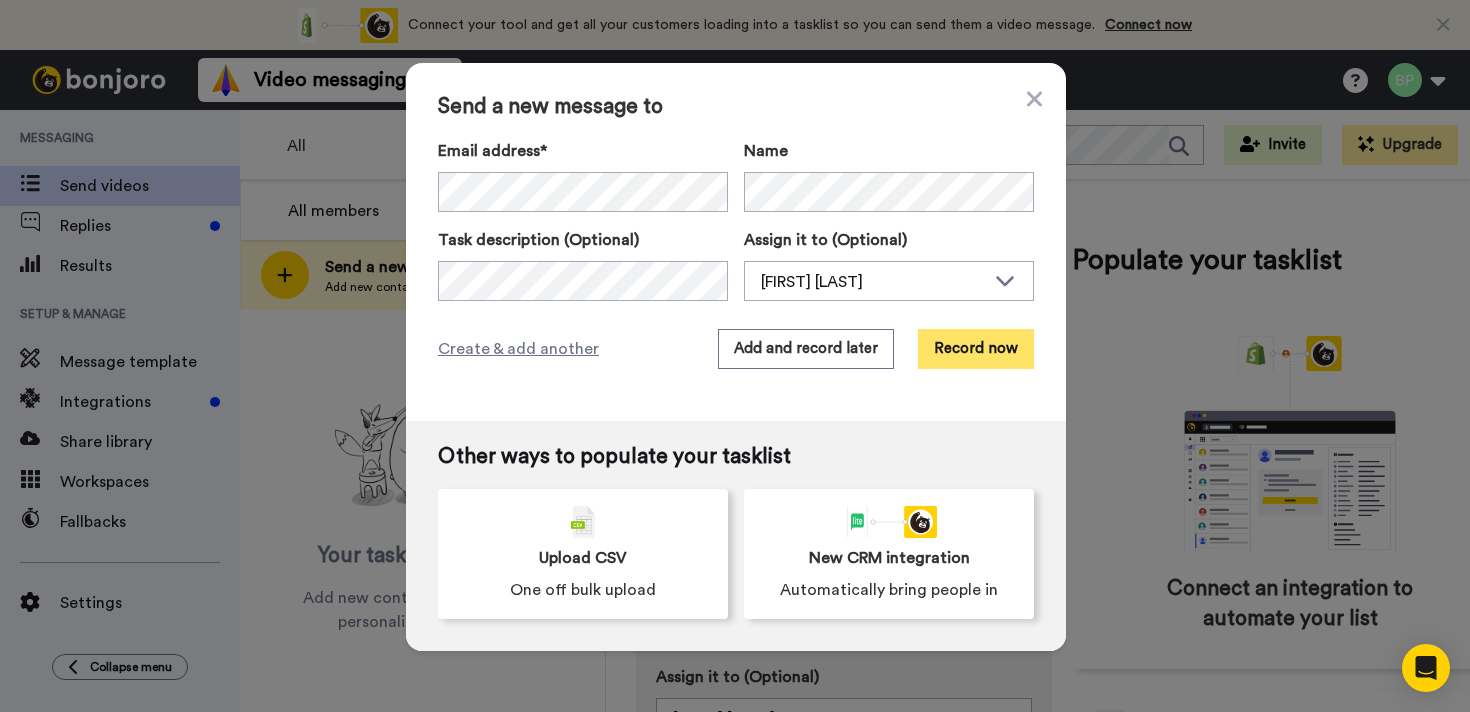 click on "Record now" at bounding box center (976, 349) 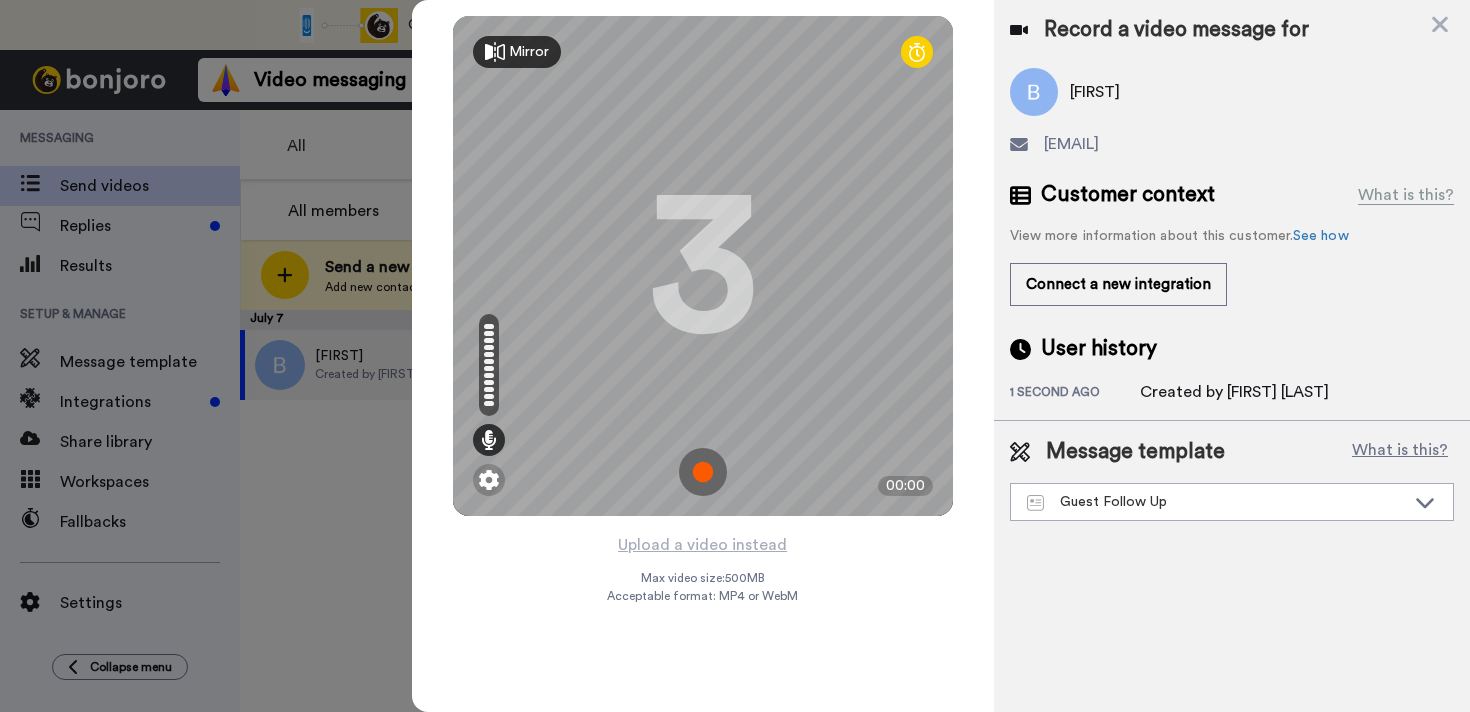click at bounding box center (703, 472) 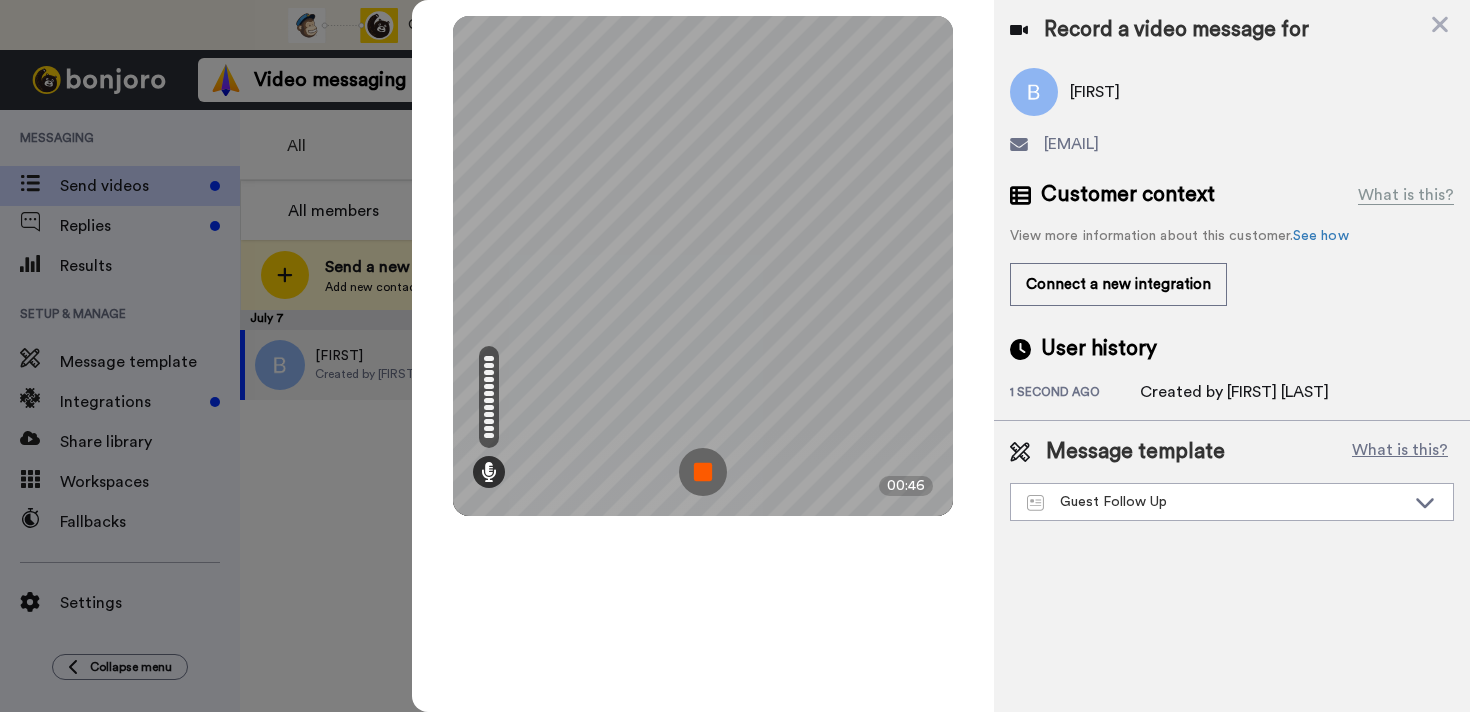 click at bounding box center (703, 472) 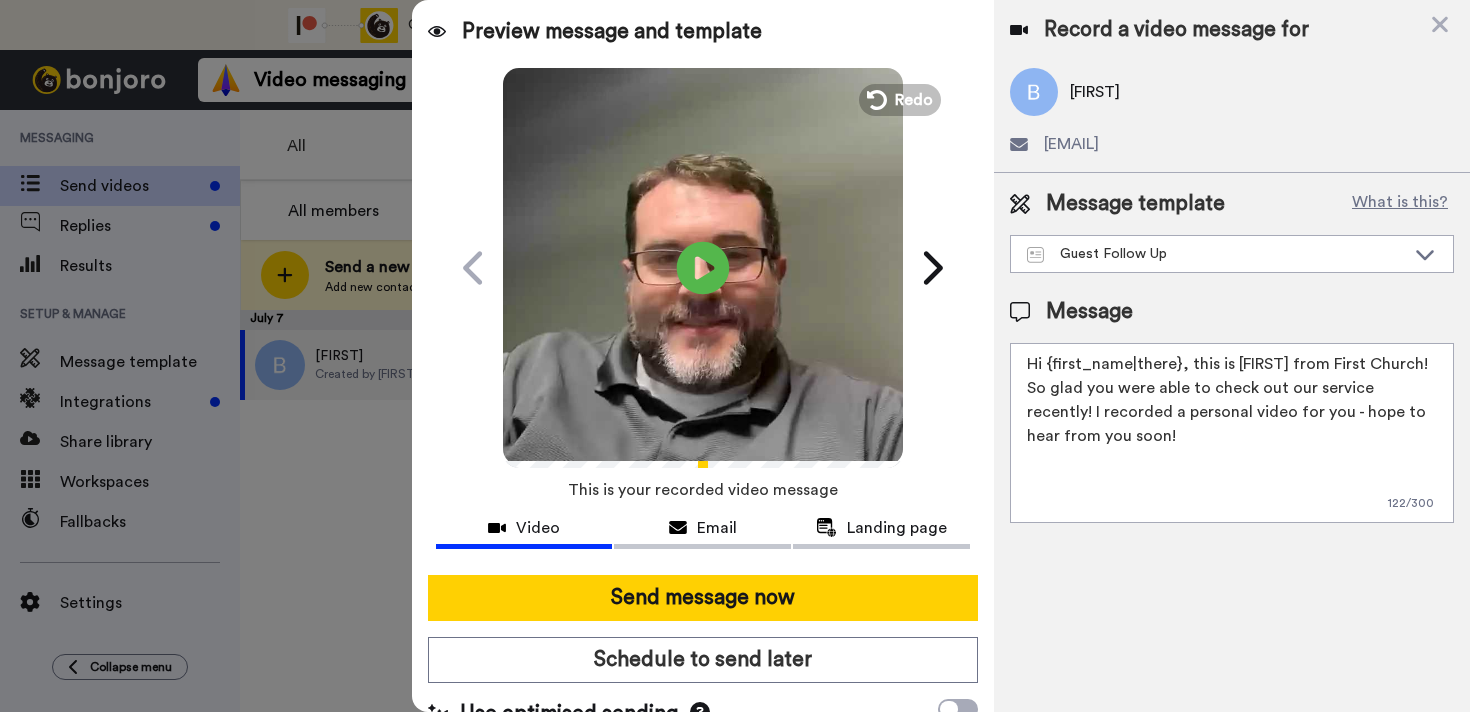 click at bounding box center (702, 267) 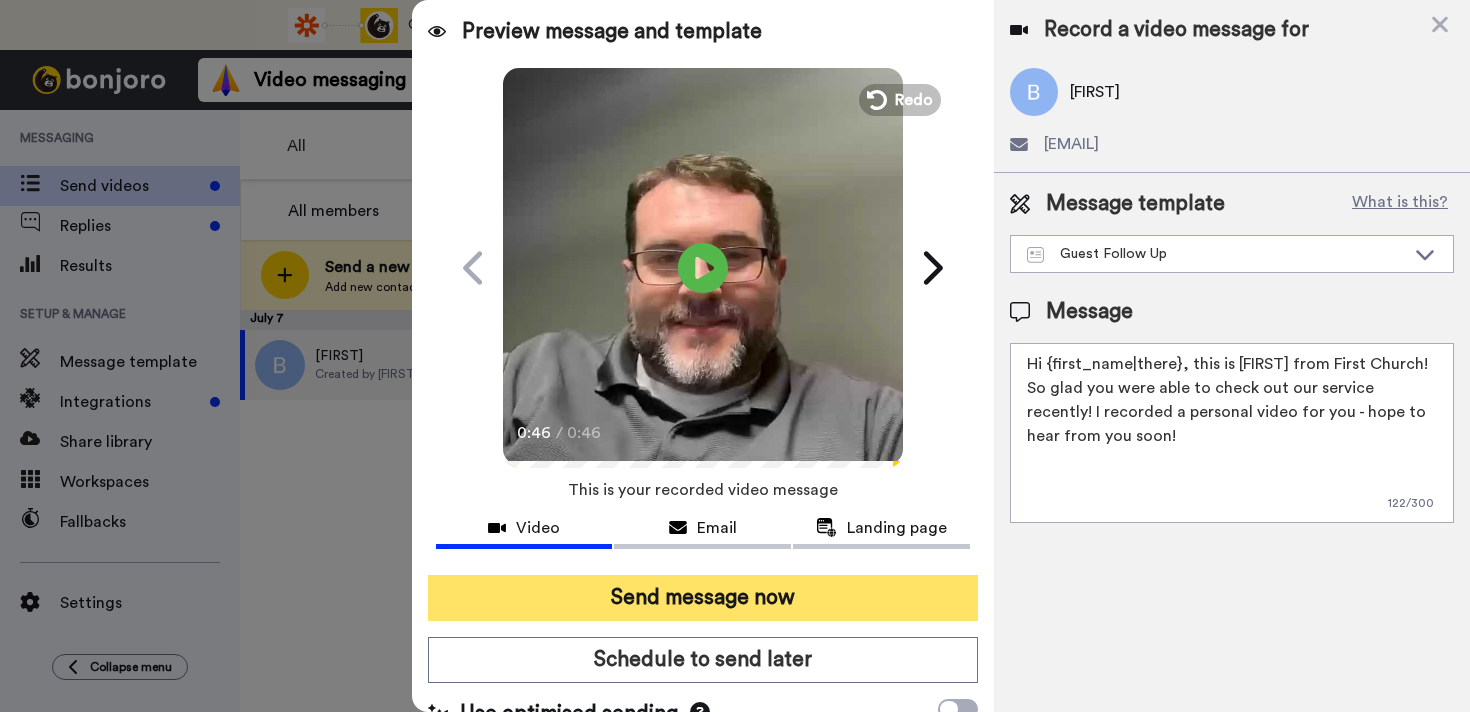 click on "Send message now" at bounding box center (703, 598) 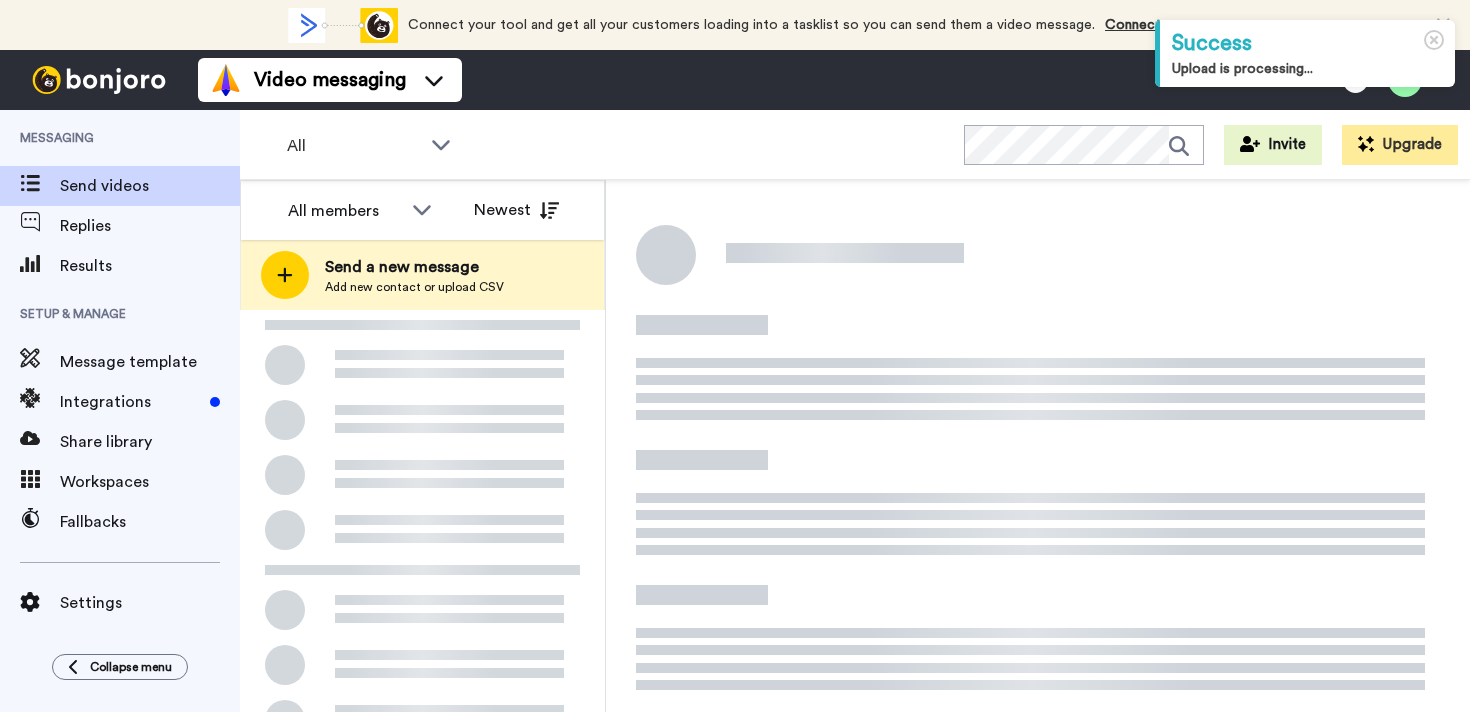scroll, scrollTop: 0, scrollLeft: 0, axis: both 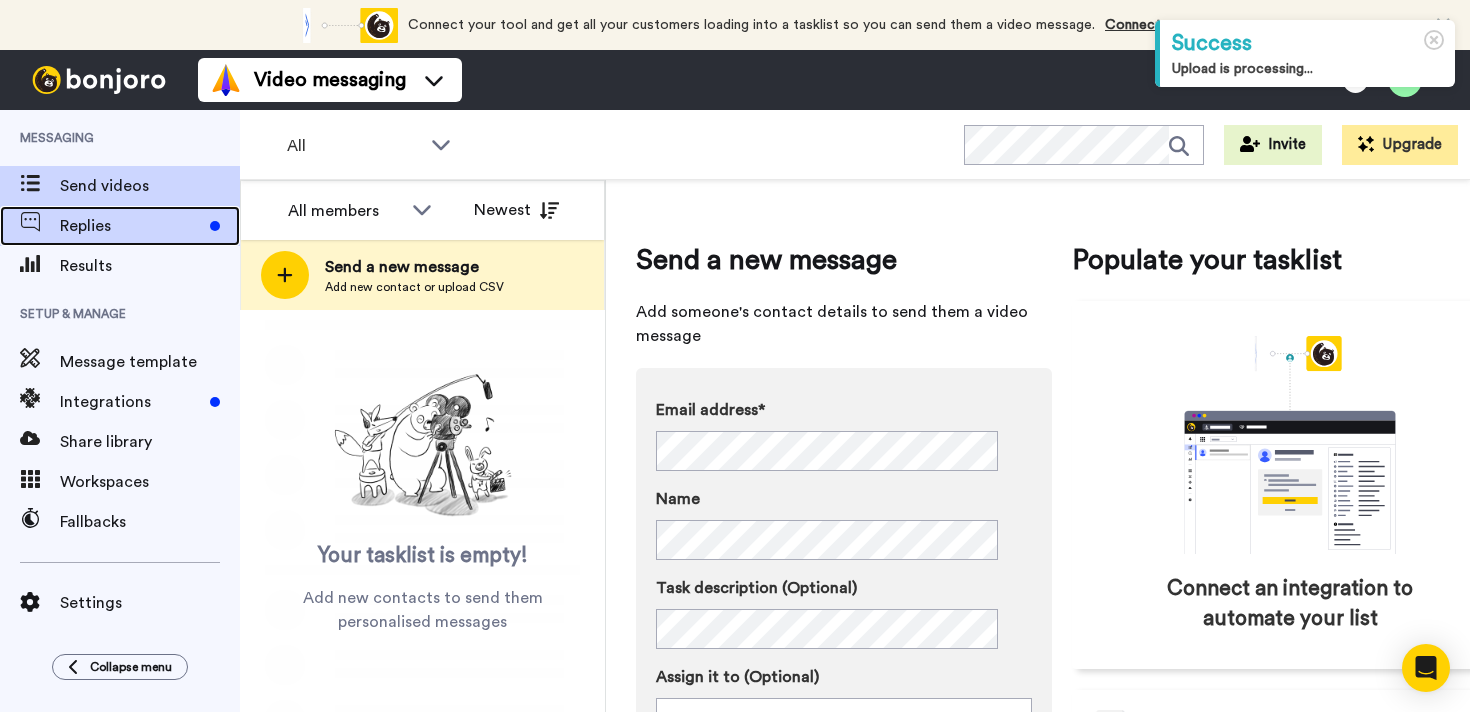 click on "Replies" at bounding box center [131, 226] 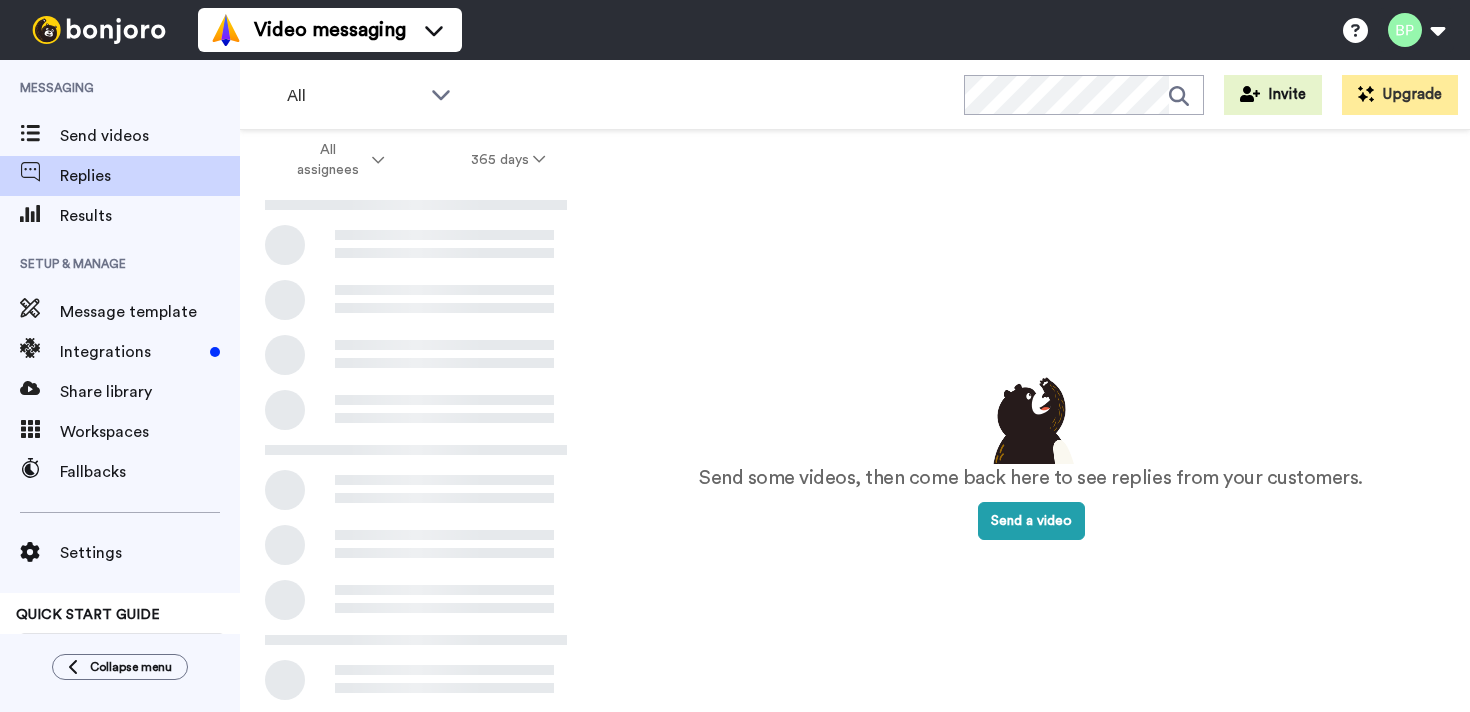 scroll, scrollTop: 0, scrollLeft: 0, axis: both 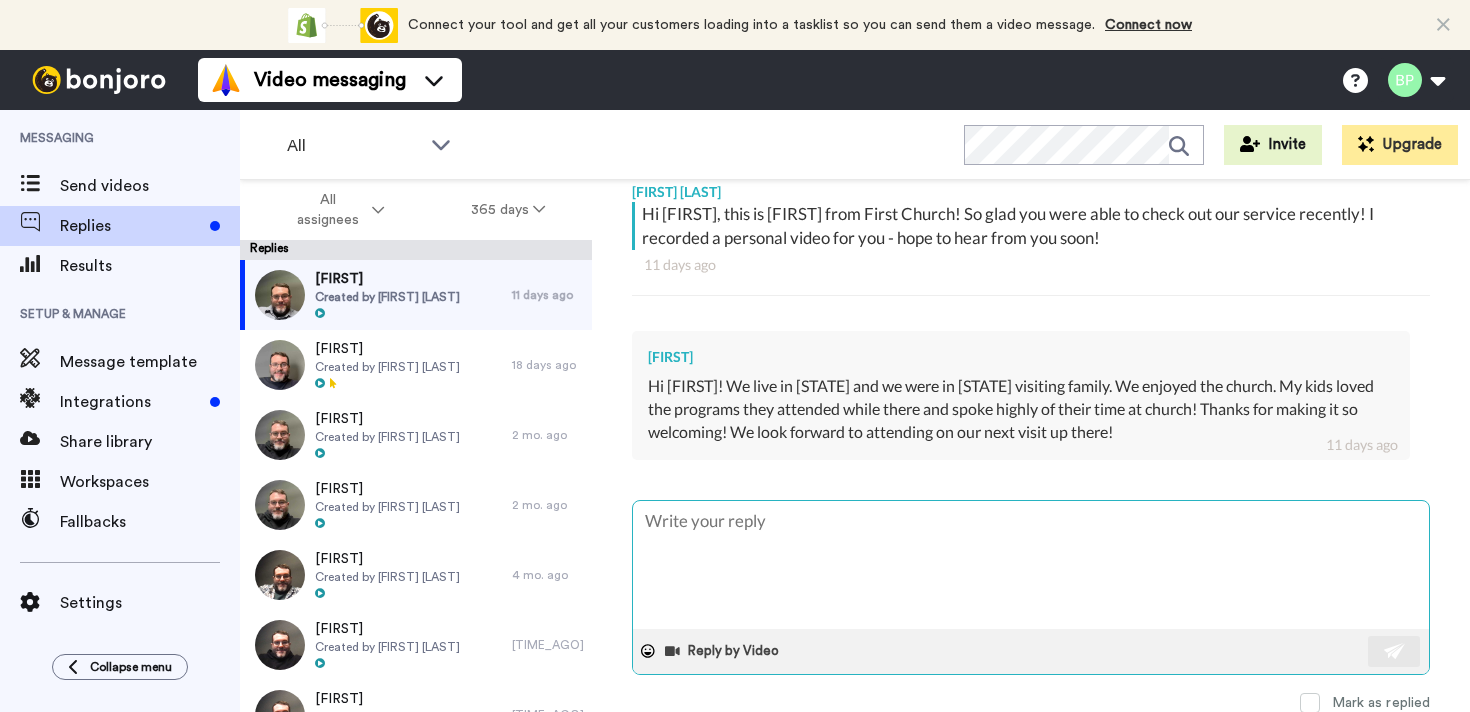 click at bounding box center [1031, 565] 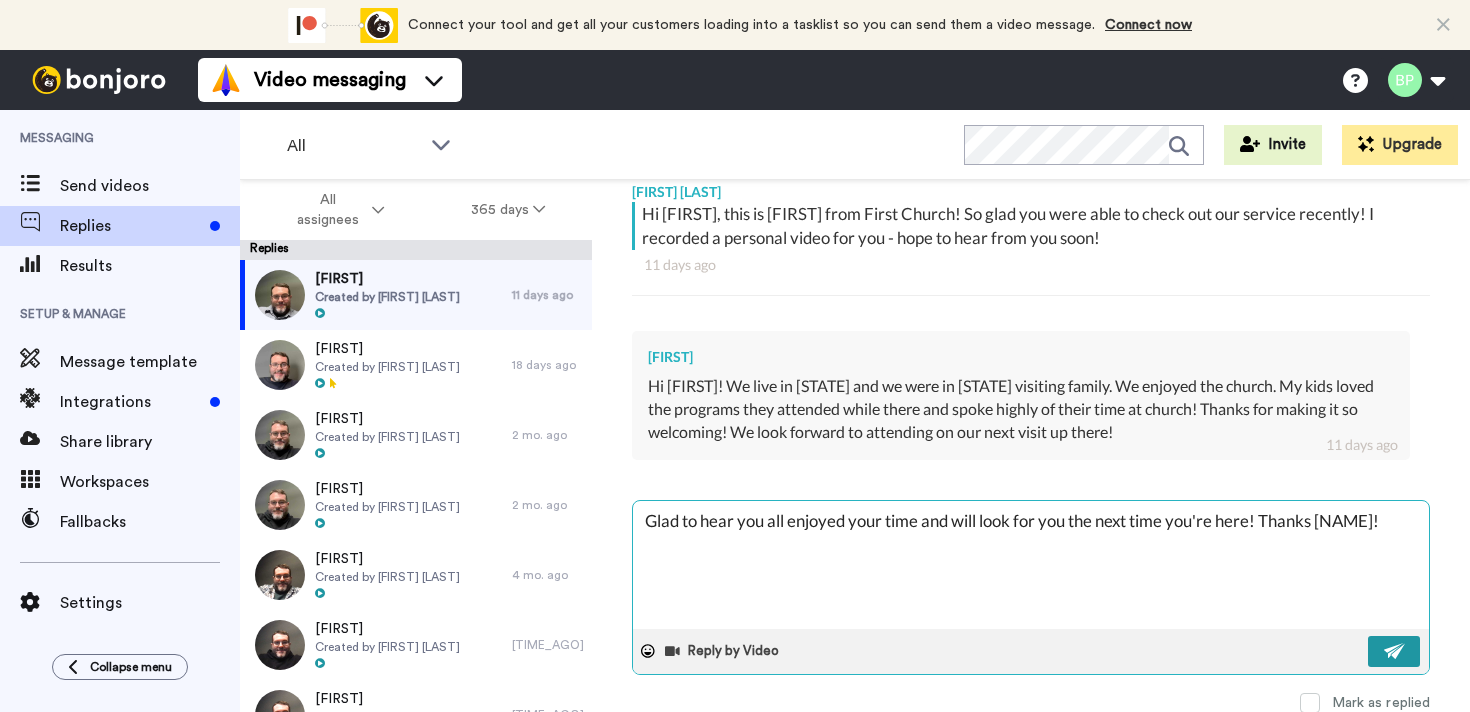type on "Glad to hear you all enjoyed your time and will look for you the next time you're here!  Thanks Erin!" 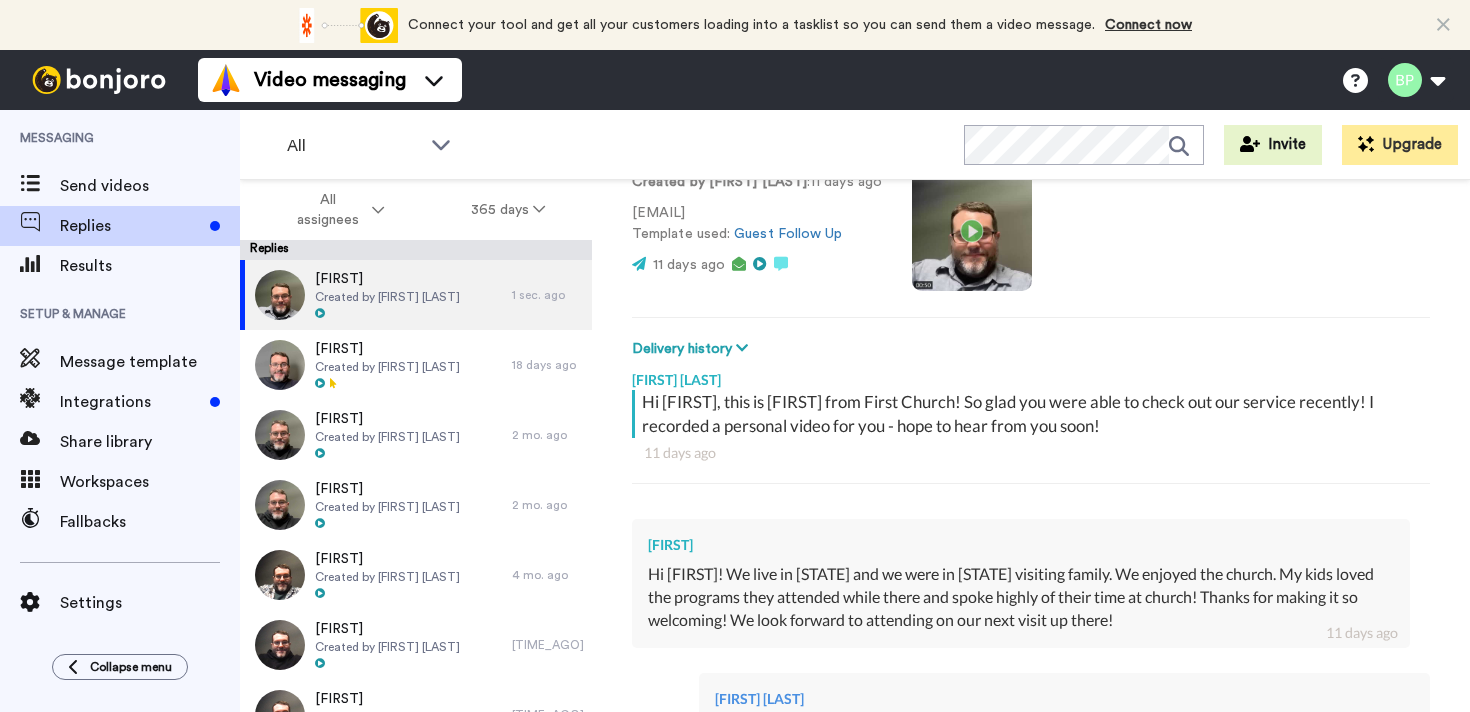 scroll, scrollTop: 0, scrollLeft: 0, axis: both 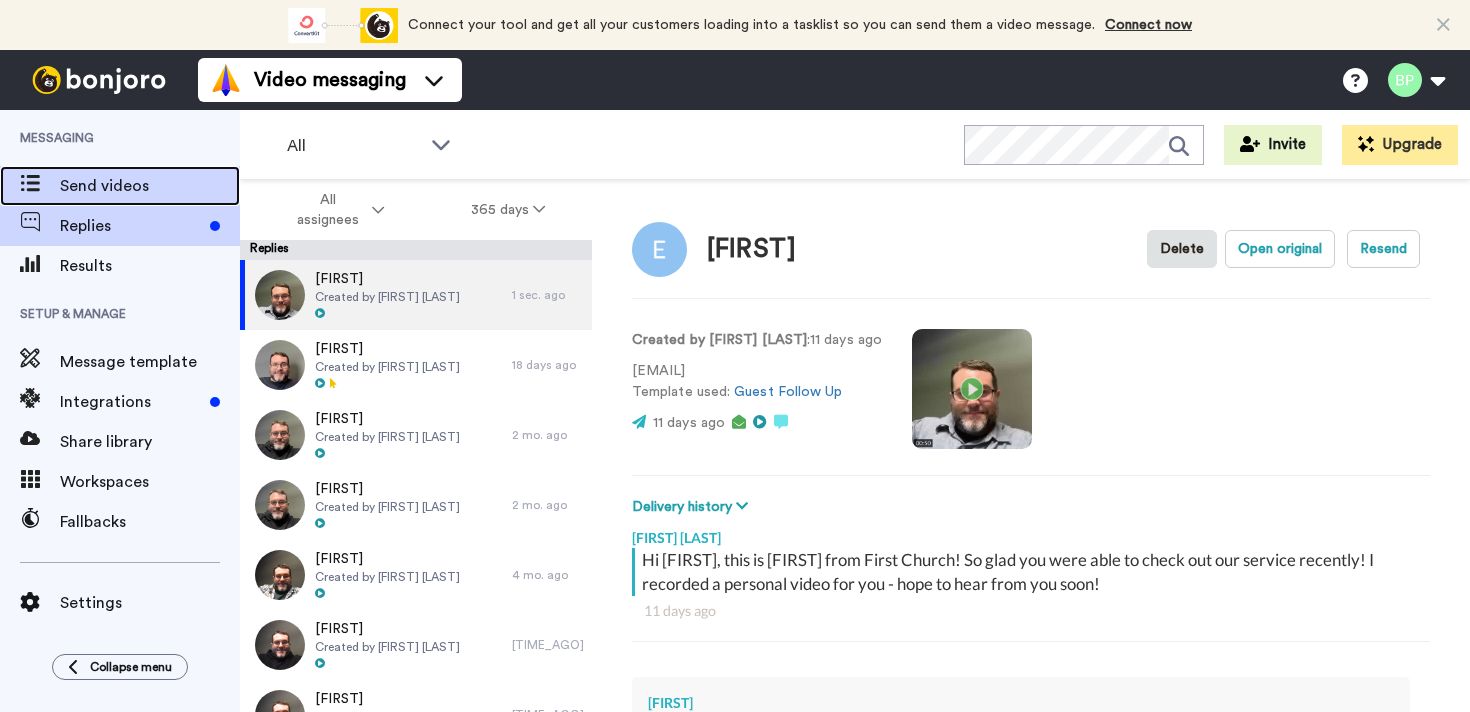 click on "Send videos" at bounding box center (150, 186) 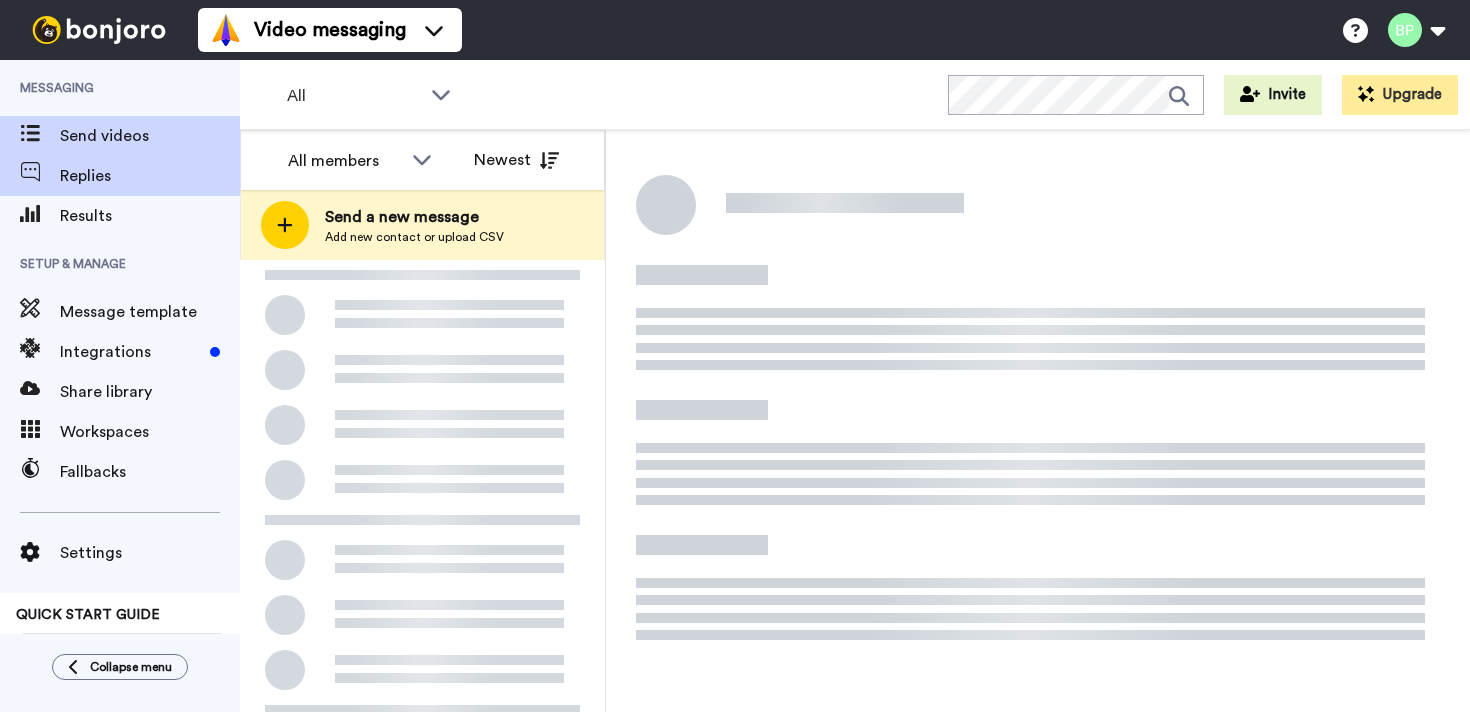 scroll, scrollTop: 0, scrollLeft: 0, axis: both 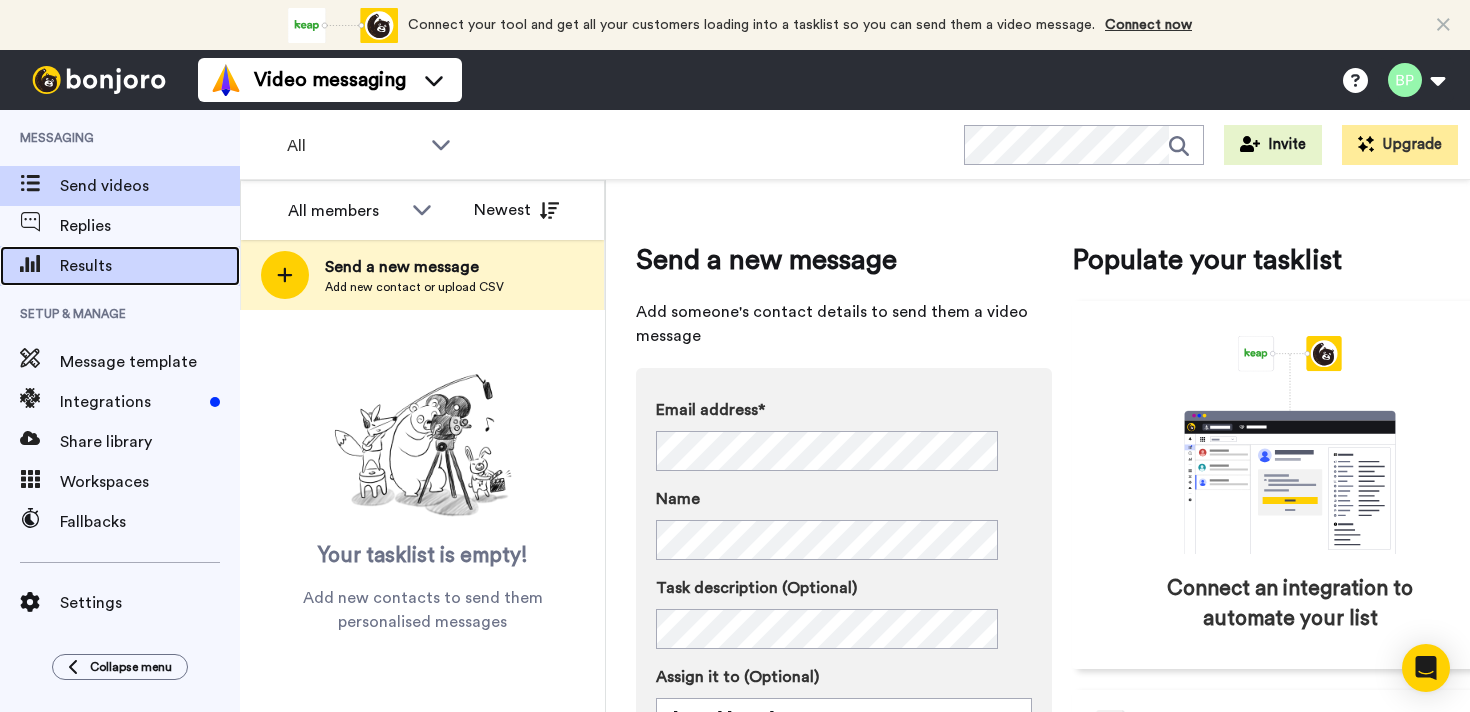 click on "Results" at bounding box center [150, 266] 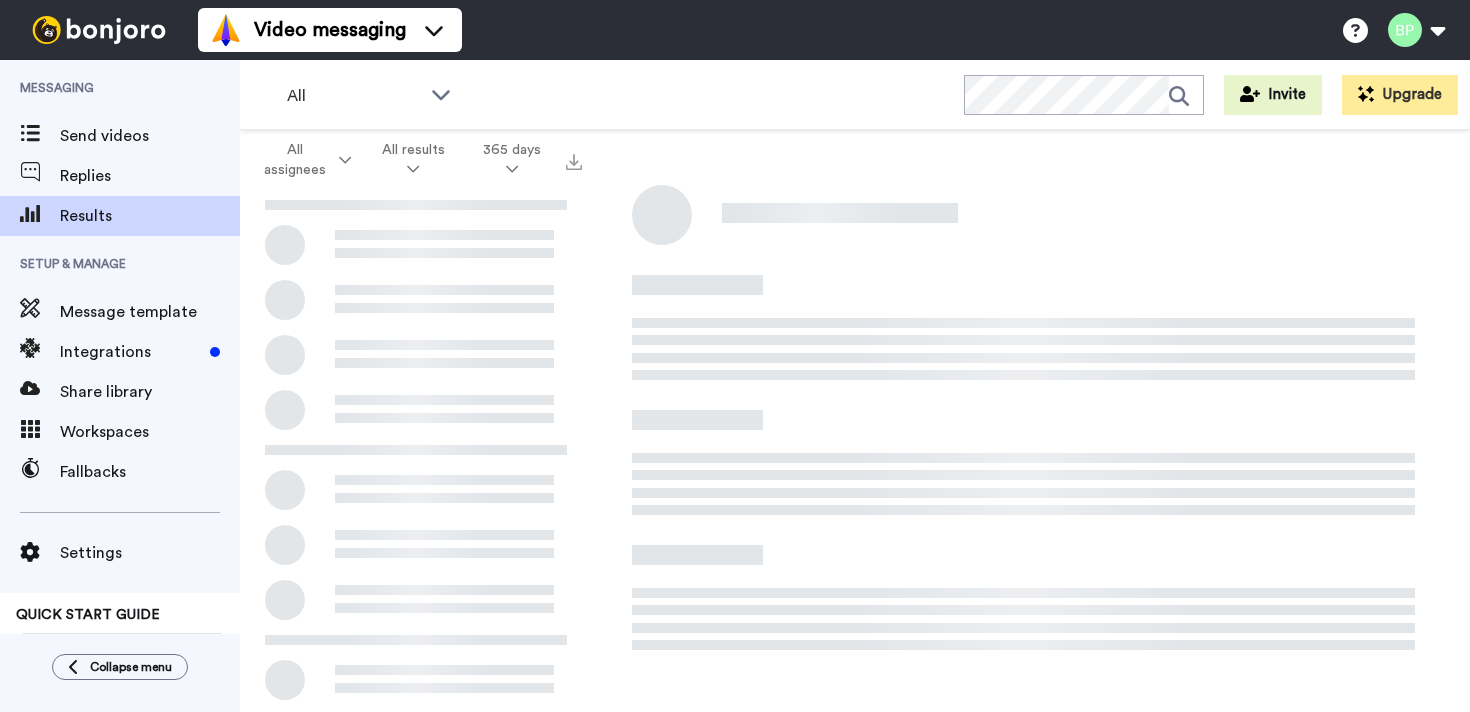 scroll, scrollTop: 0, scrollLeft: 0, axis: both 